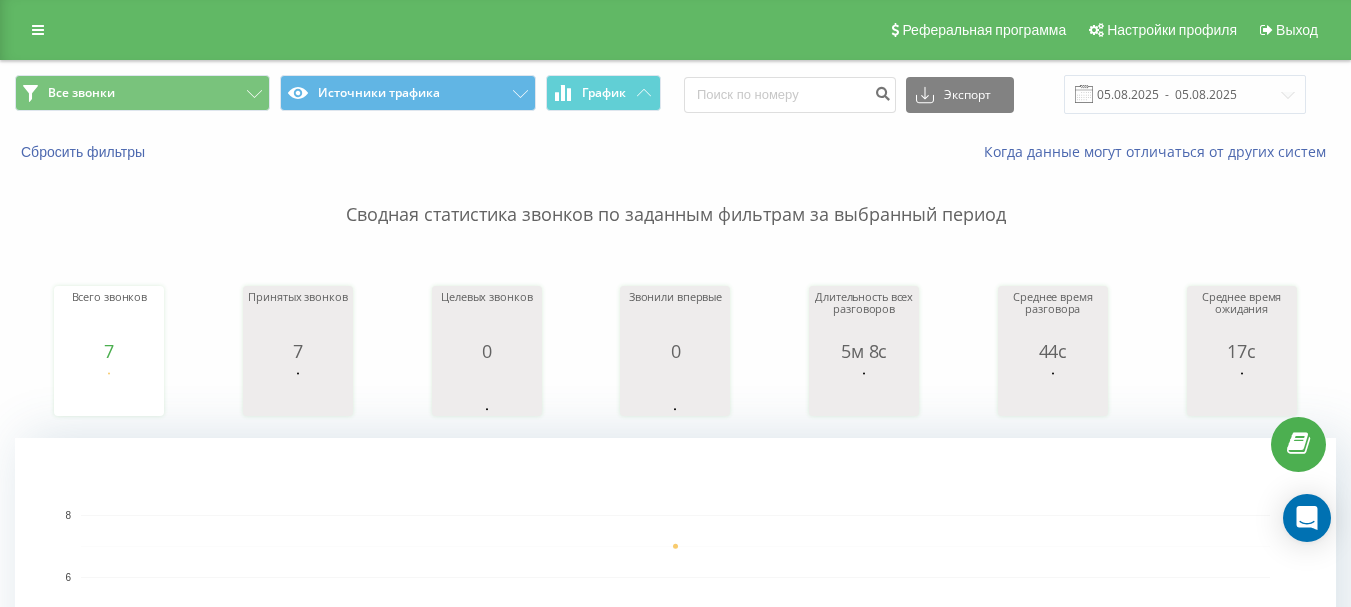 scroll, scrollTop: 0, scrollLeft: 0, axis: both 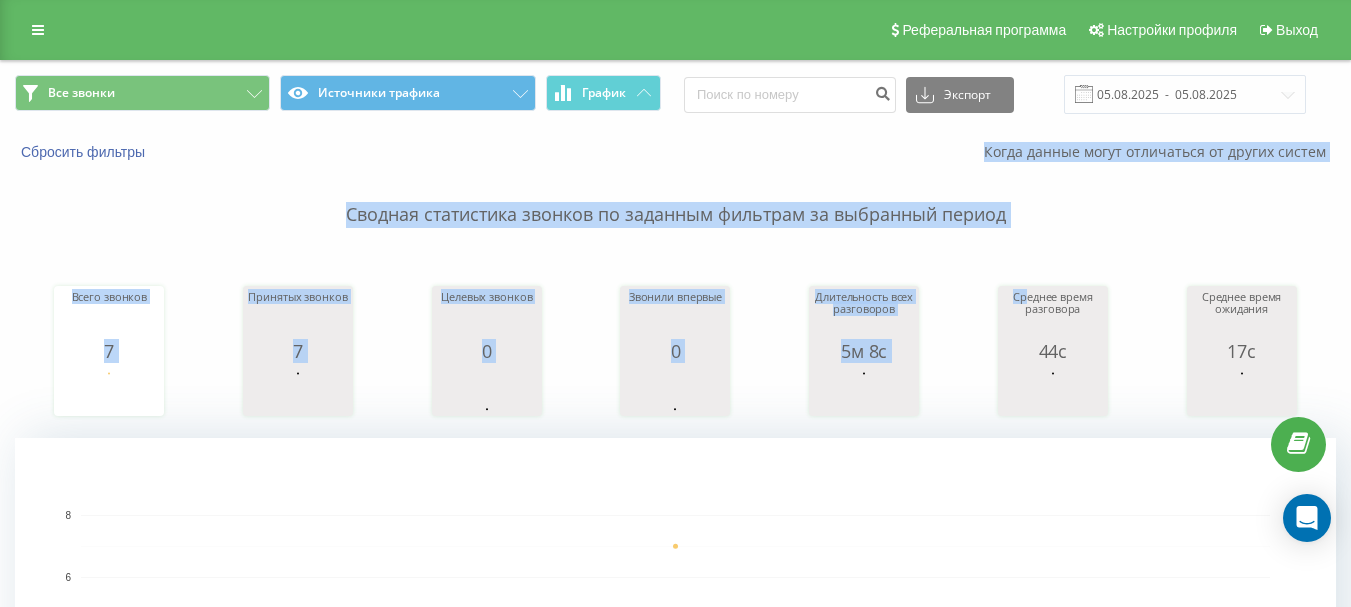 drag, startPoint x: 736, startPoint y: 159, endPoint x: 1027, endPoint y: 237, distance: 301.2723 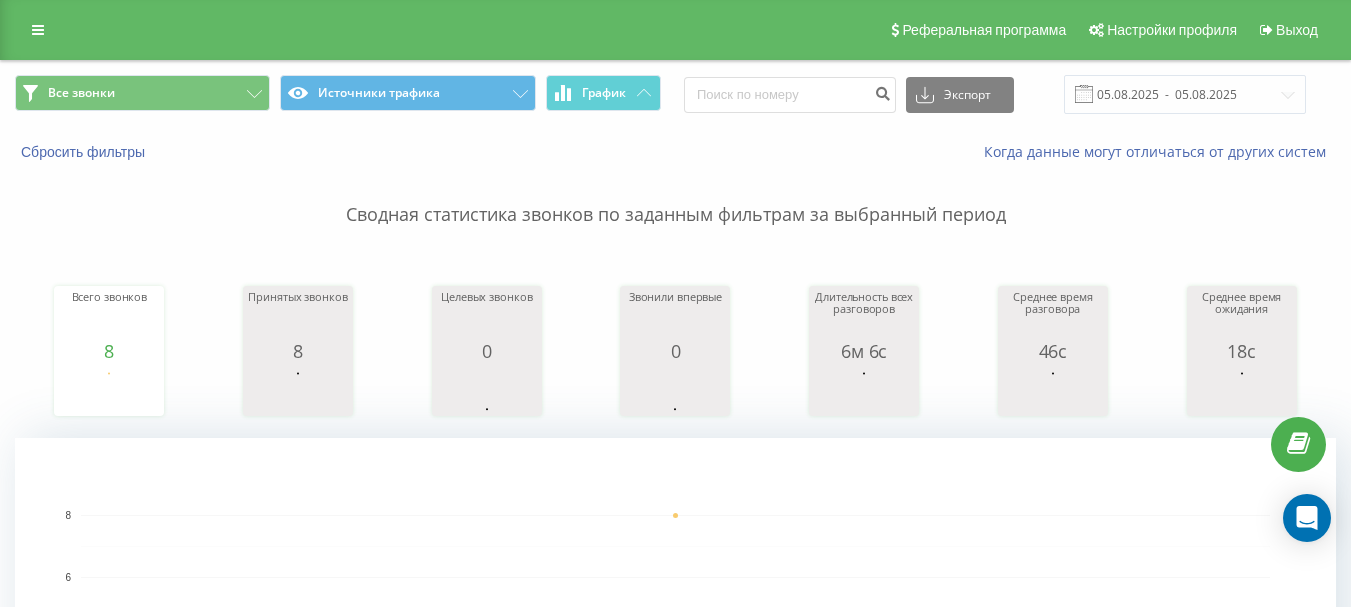 scroll, scrollTop: 0, scrollLeft: 0, axis: both 